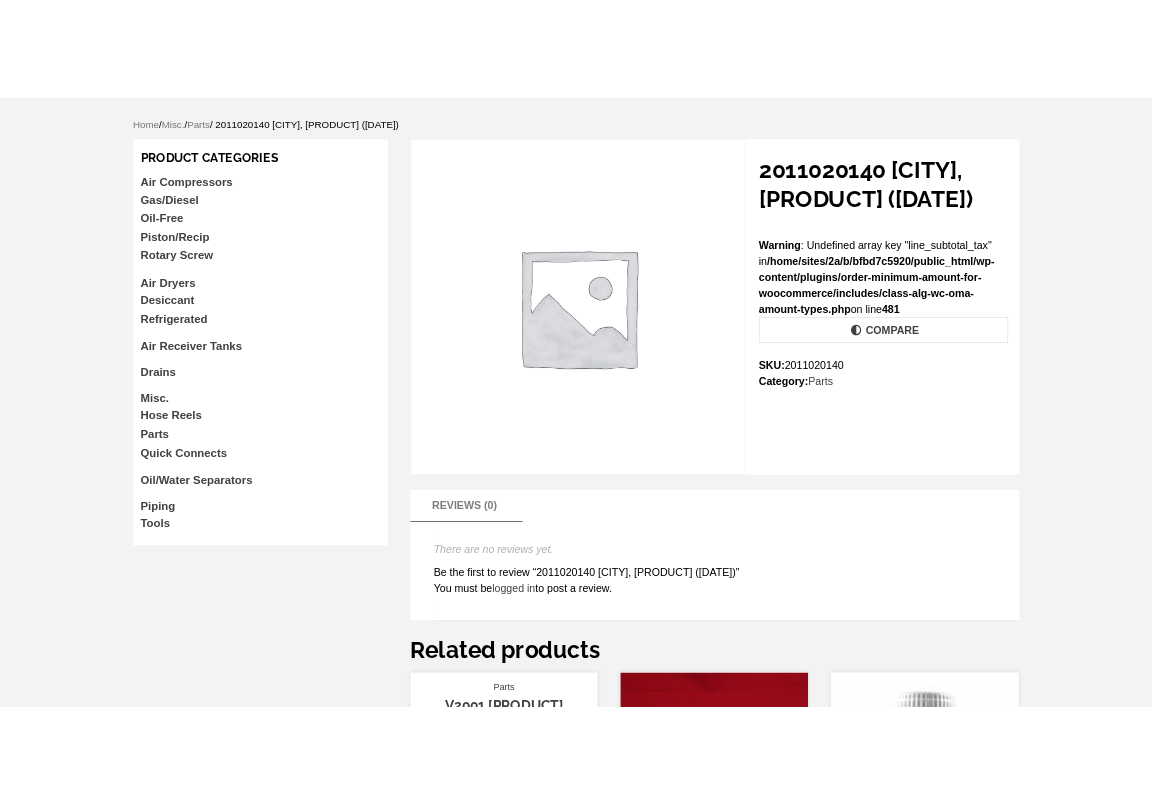 scroll, scrollTop: 0, scrollLeft: 0, axis: both 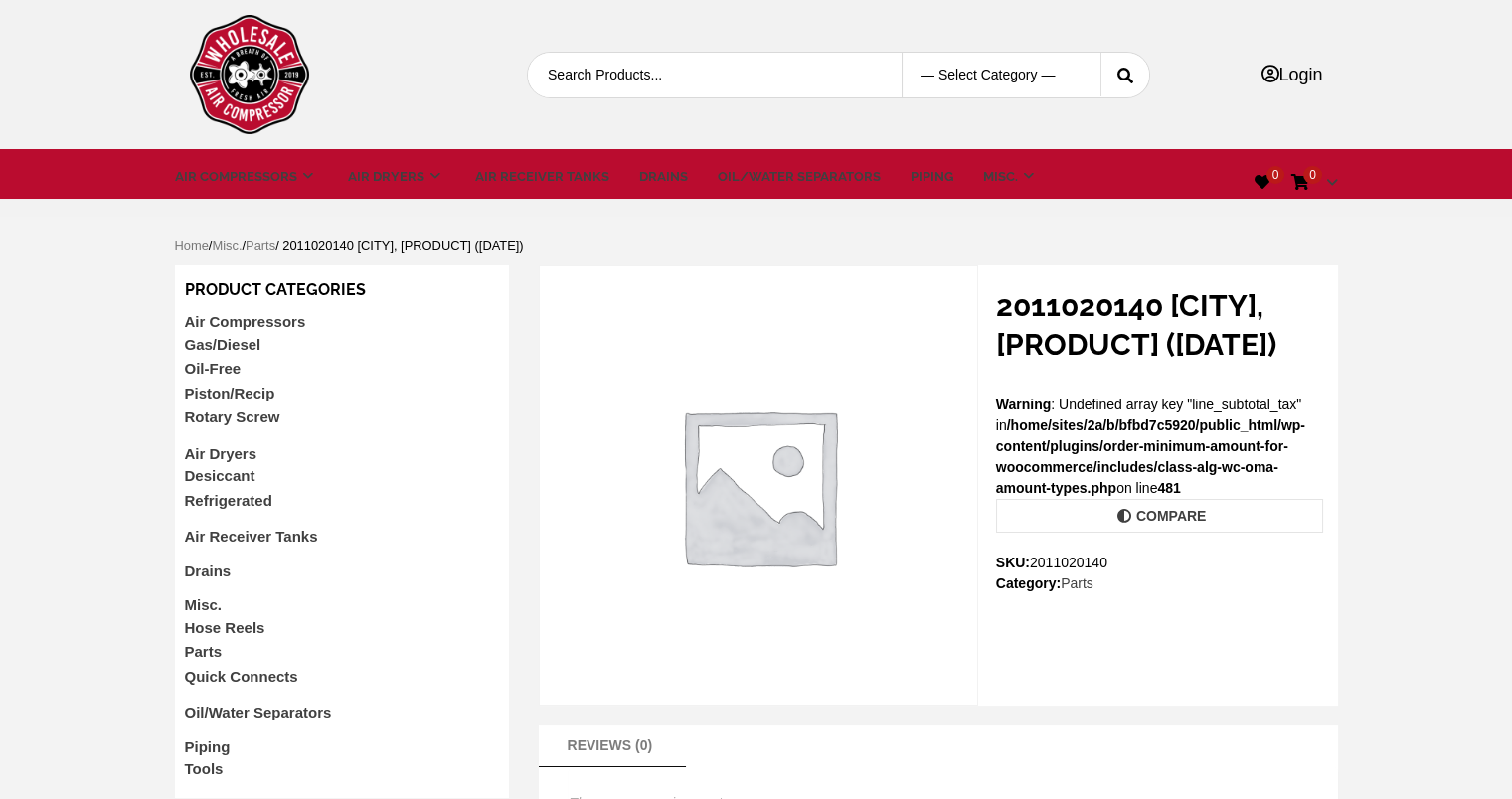click on "Search for:" at bounding box center [699, 75] 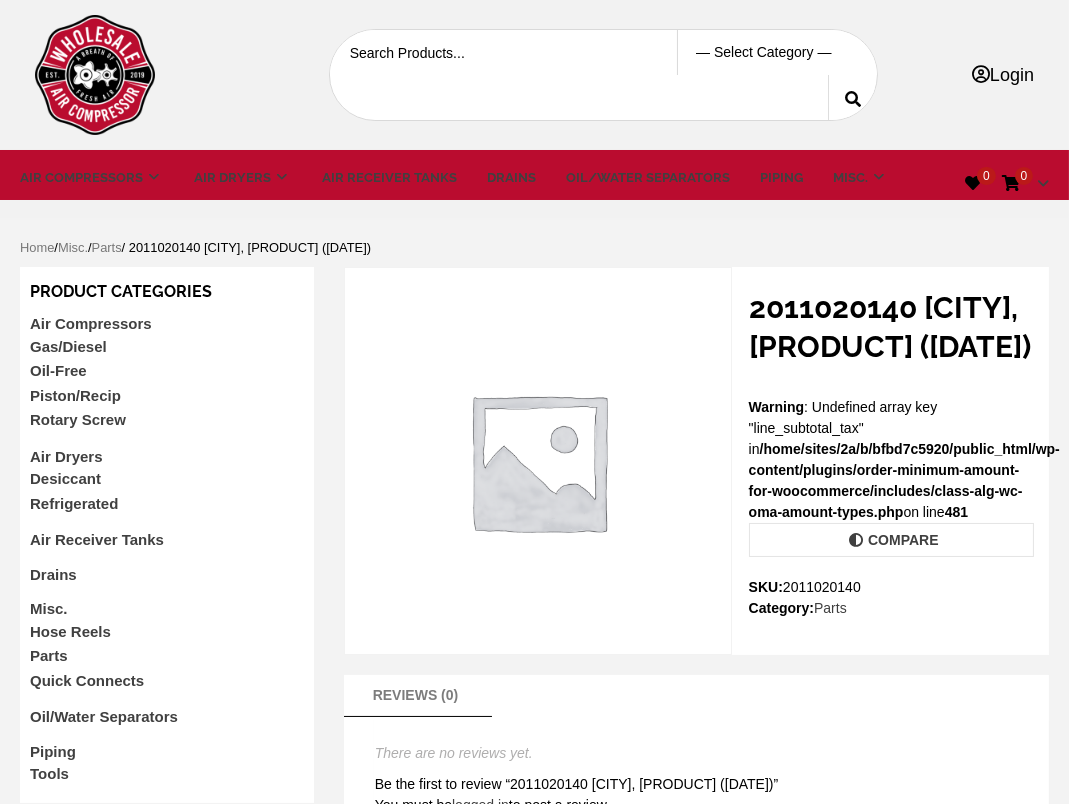 drag, startPoint x: 1020, startPoint y: 368, endPoint x: 707, endPoint y: 221, distance: 345.8005 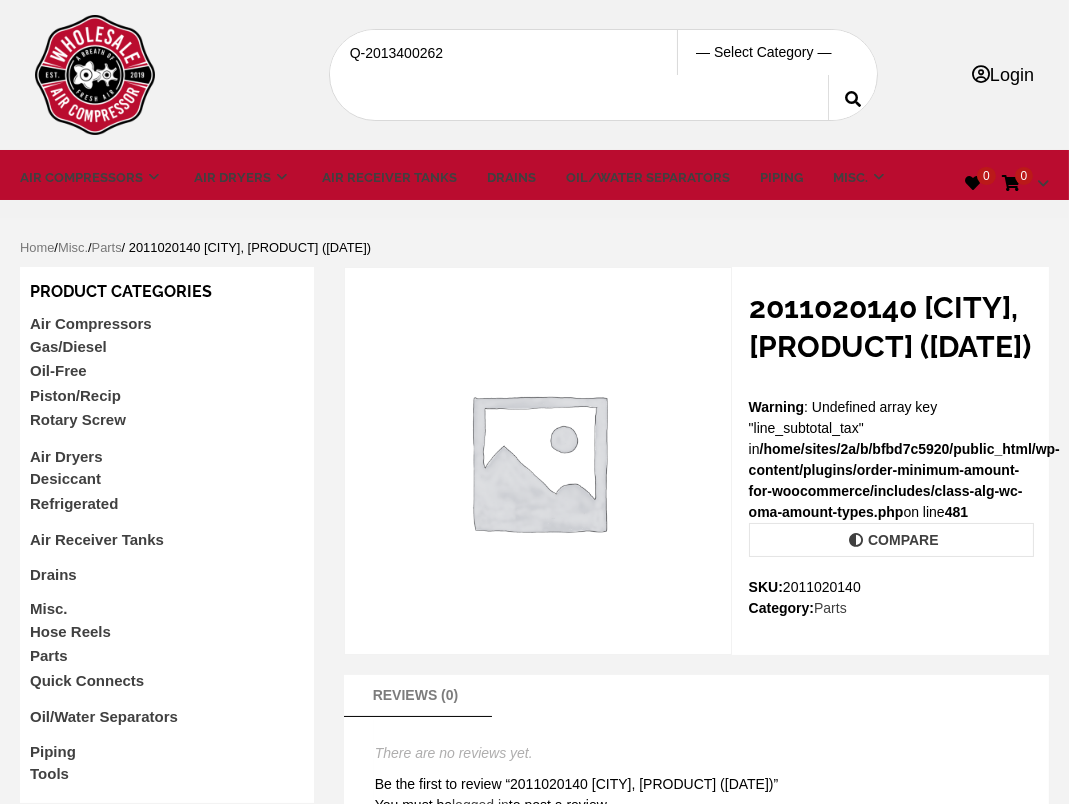 type on "Q-2013400262" 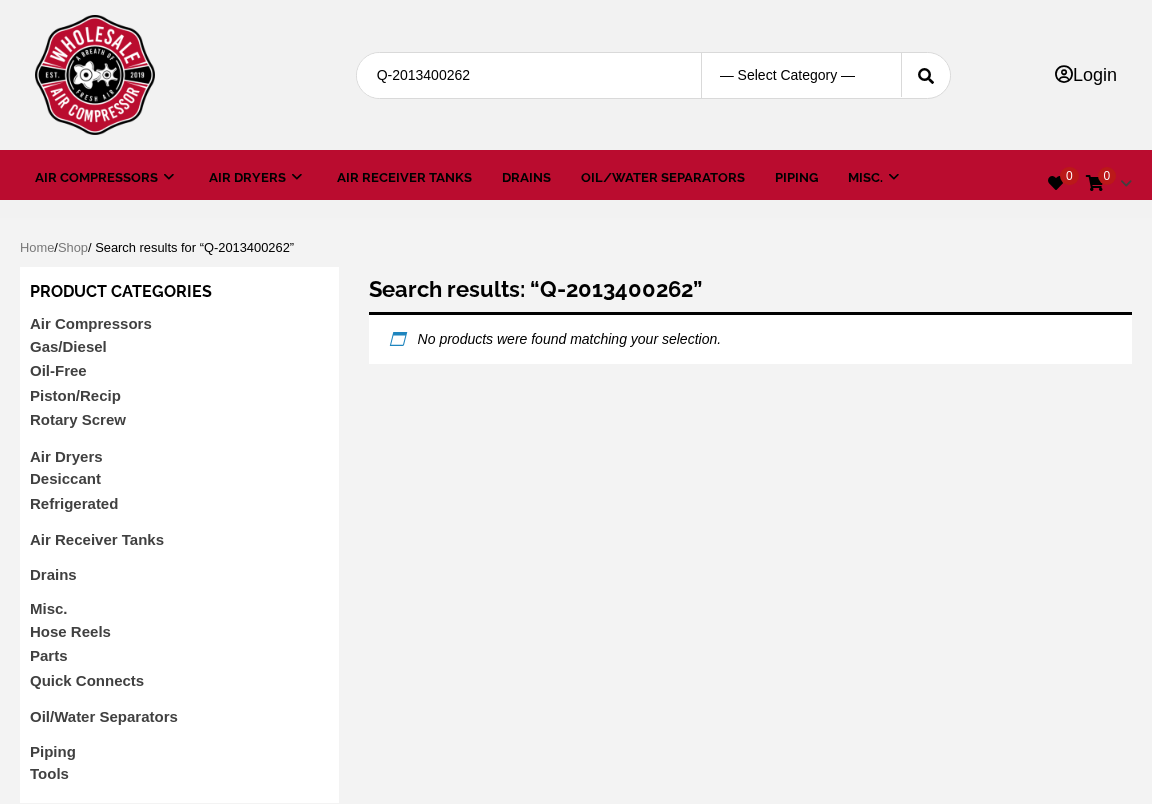 scroll, scrollTop: 0, scrollLeft: 0, axis: both 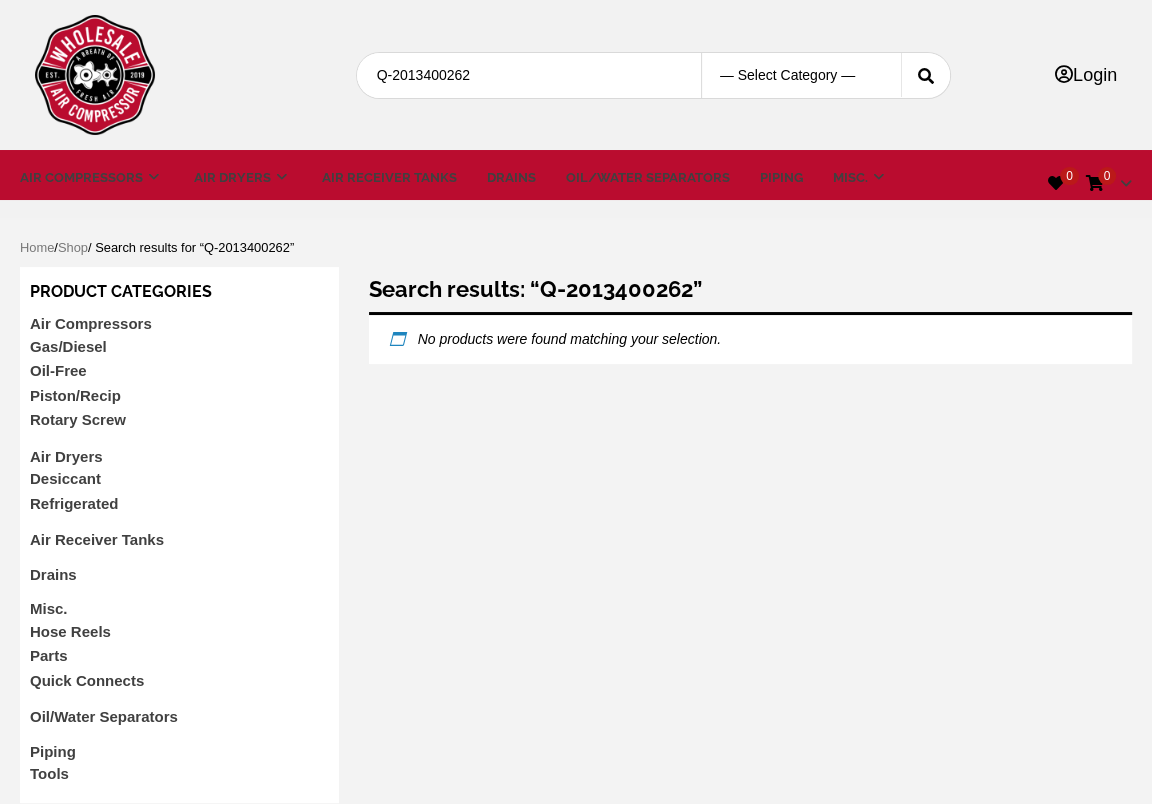 click on "Q-2013400262" at bounding box center (520, 75) 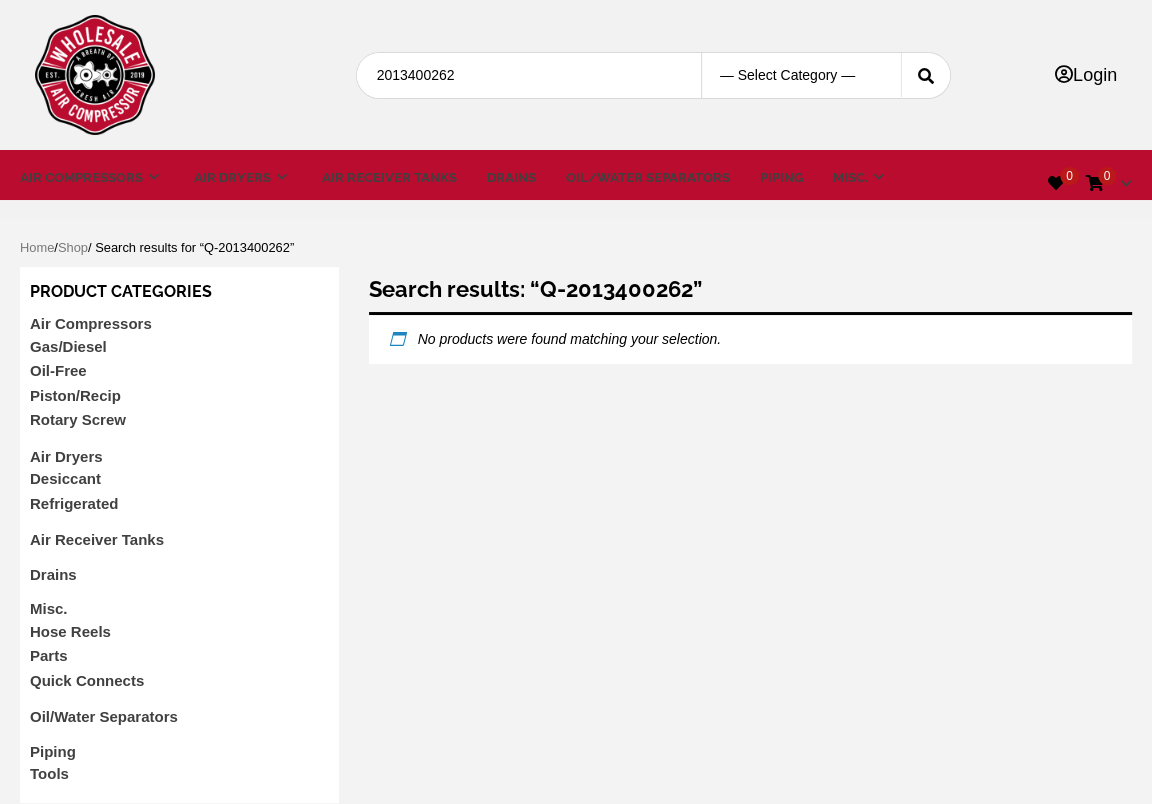 type on "2013400262" 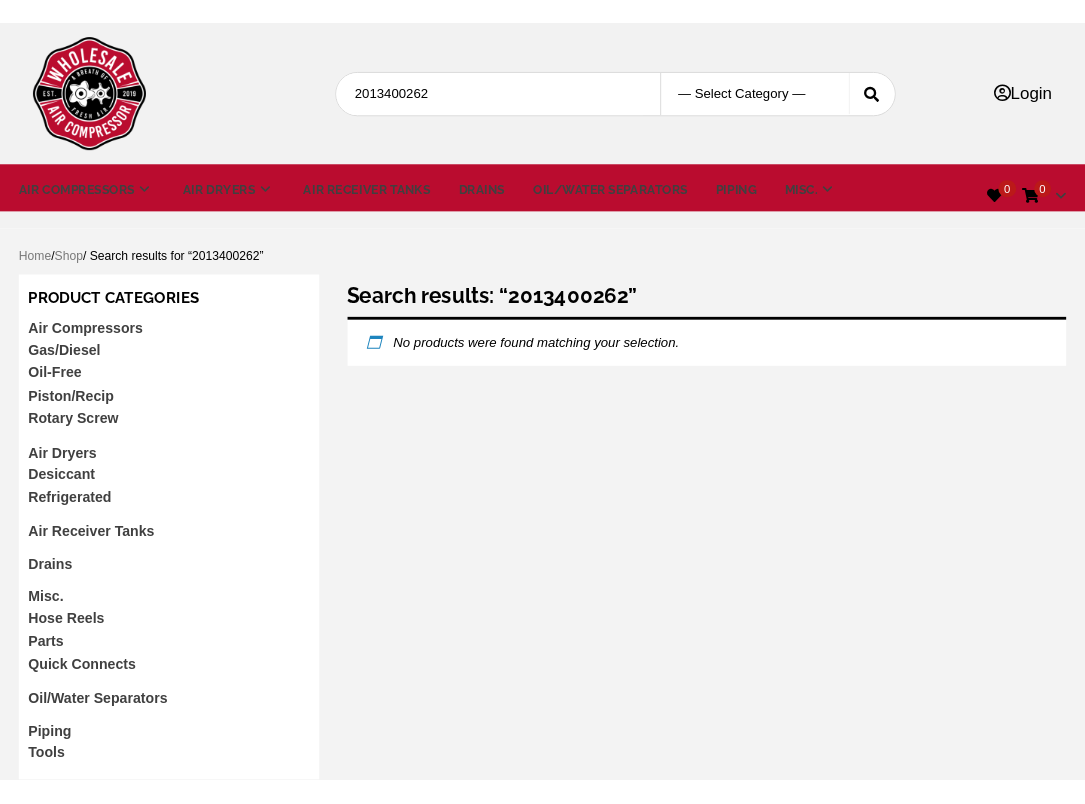 scroll, scrollTop: 0, scrollLeft: 0, axis: both 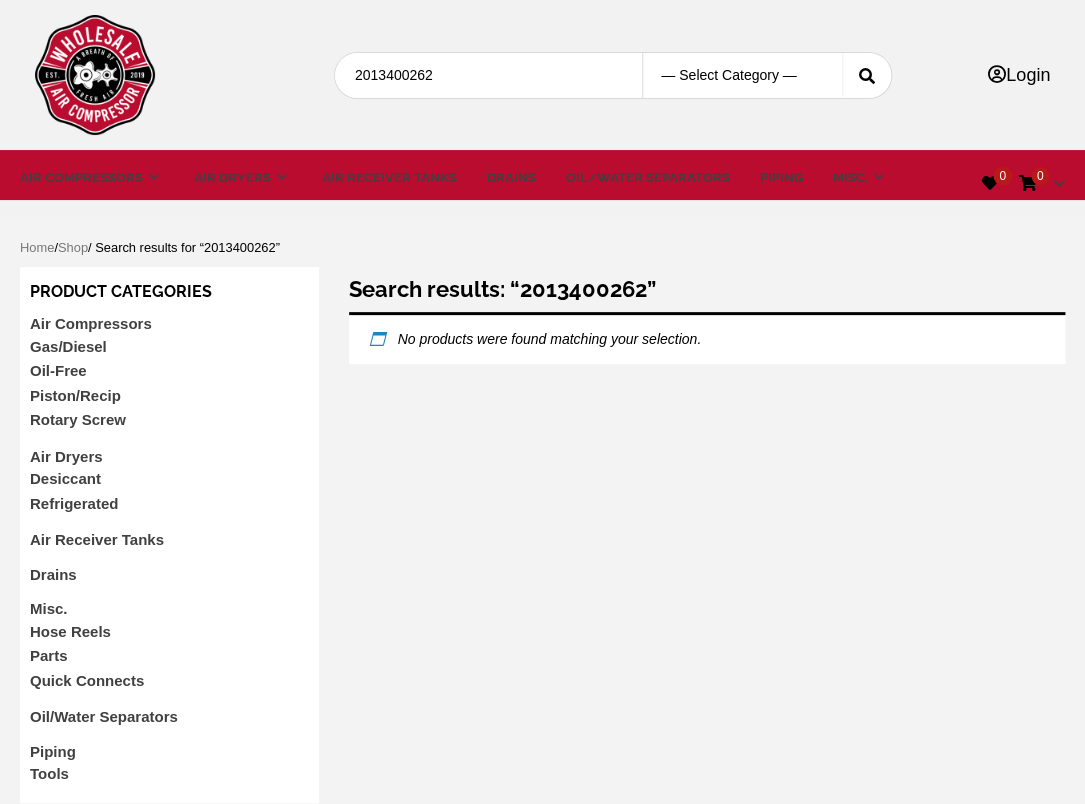 click on "2013400262" at bounding box center [488, 75] 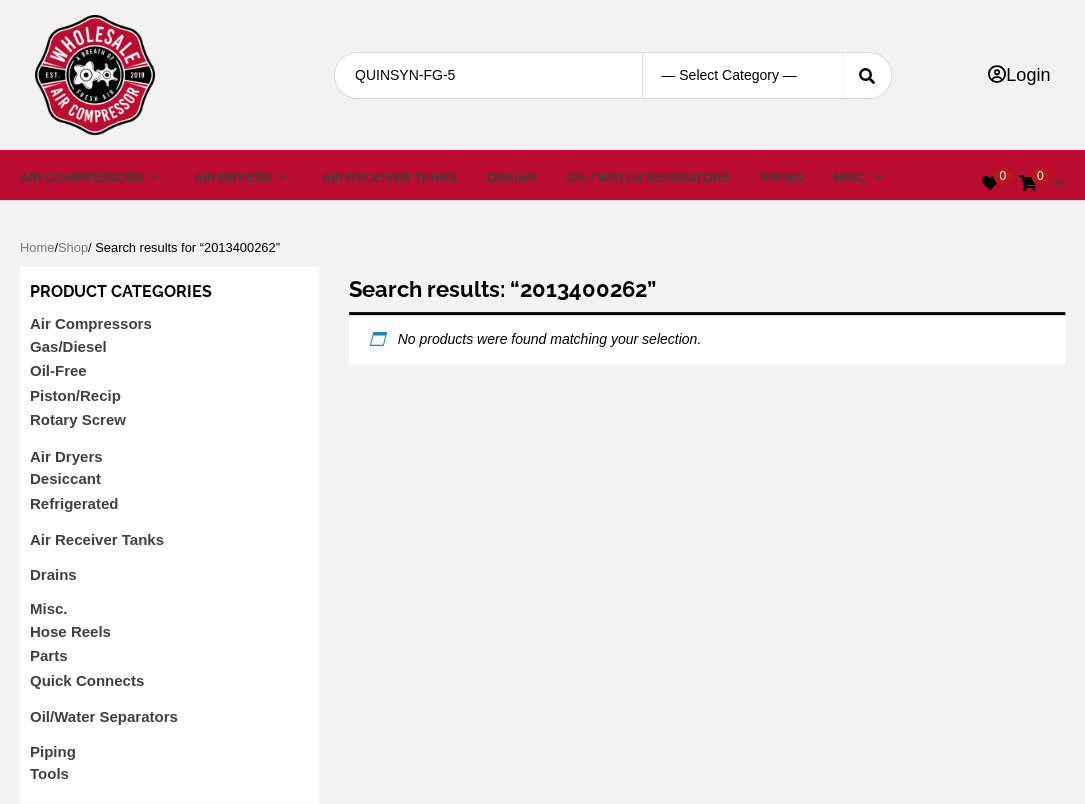 type on "QUINSYN-FG-5" 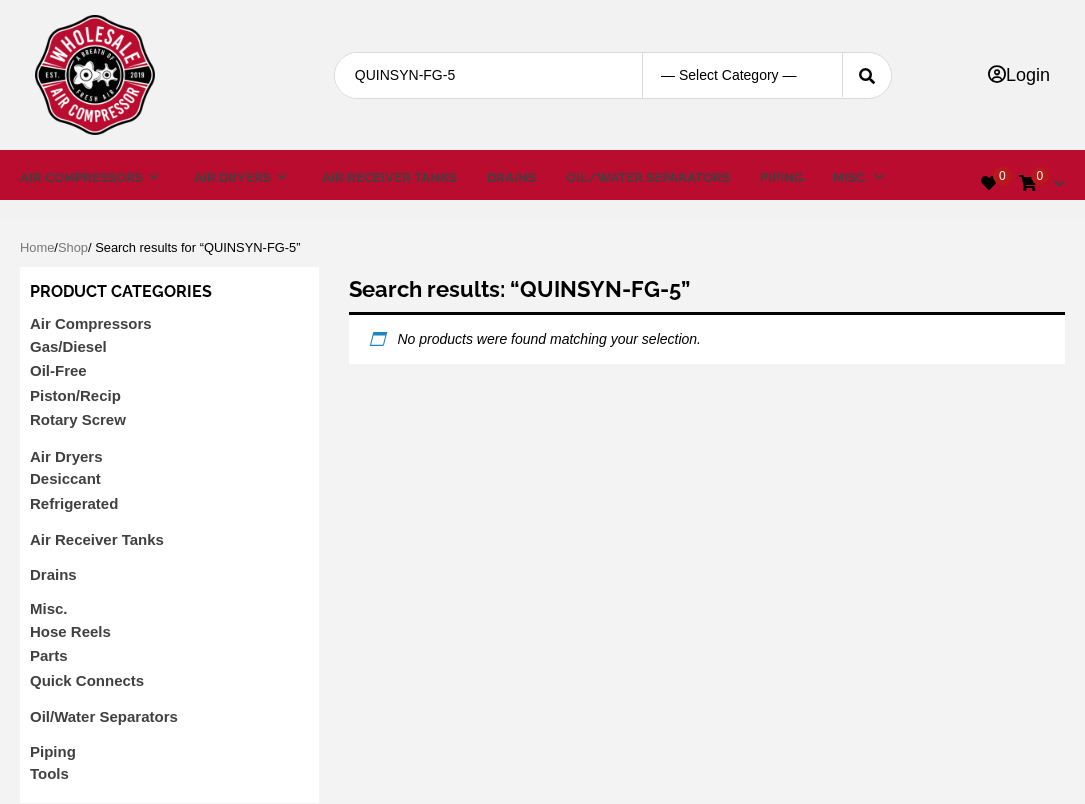 scroll, scrollTop: 0, scrollLeft: 0, axis: both 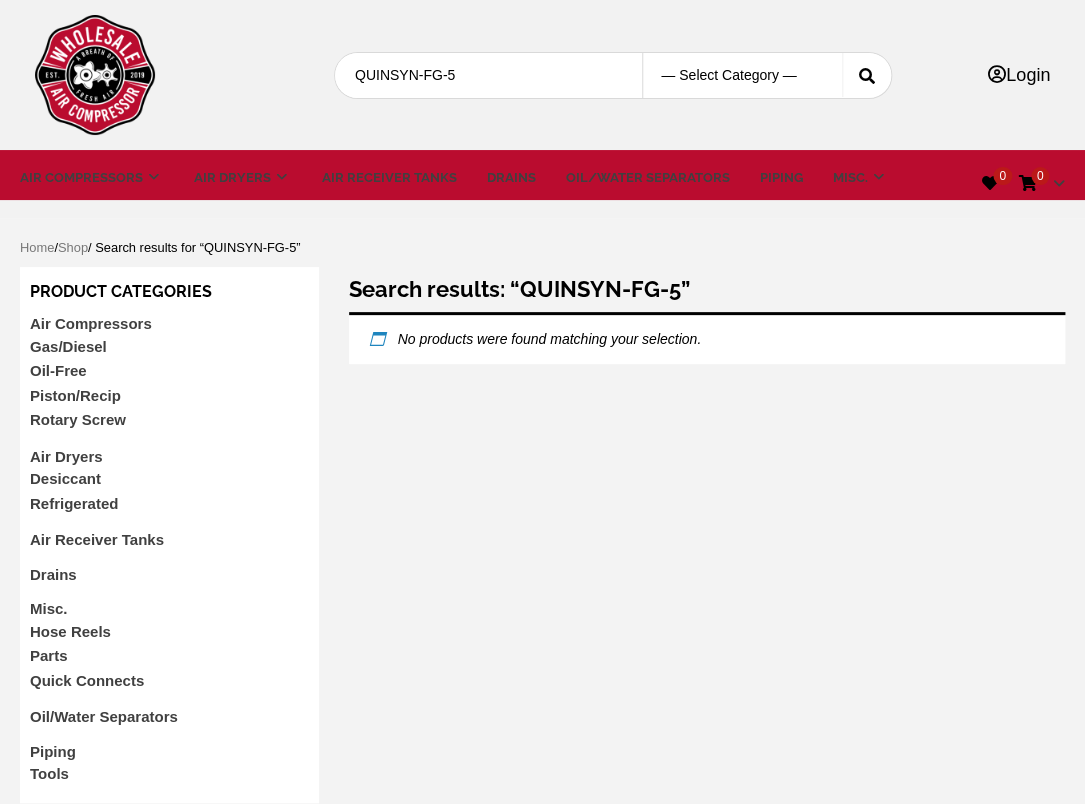 drag, startPoint x: 502, startPoint y: 63, endPoint x: 166, endPoint y: 77, distance: 336.29153 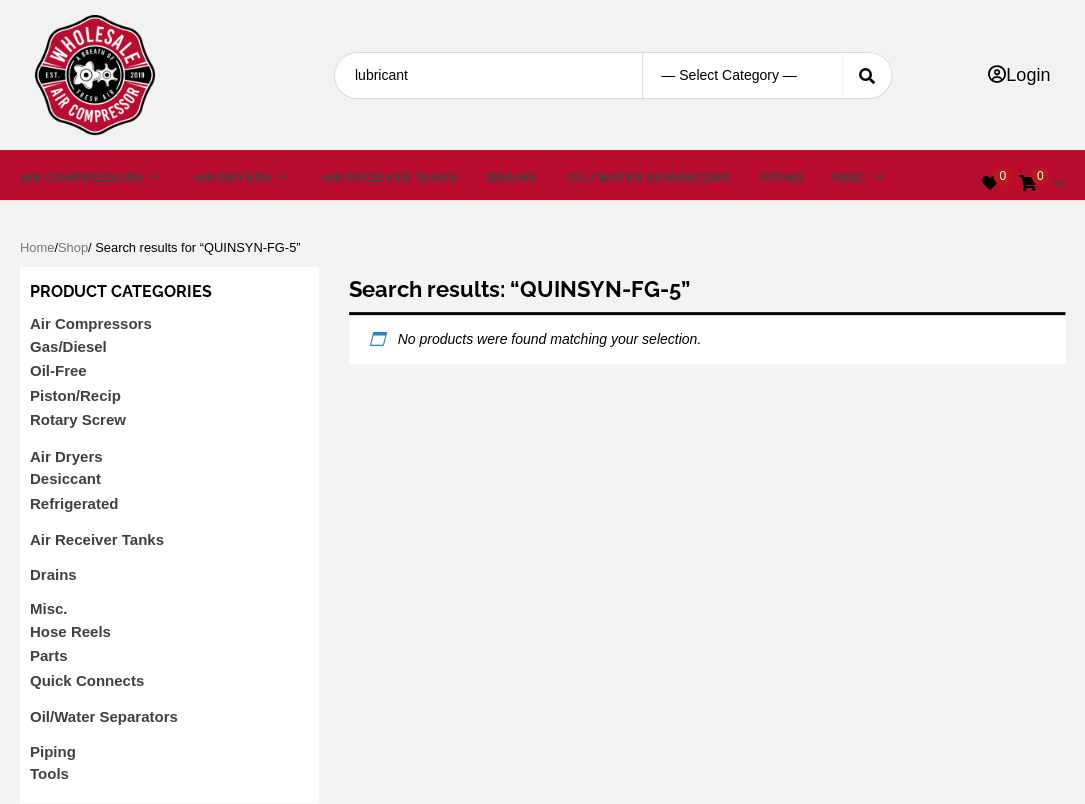 type on "lubricant" 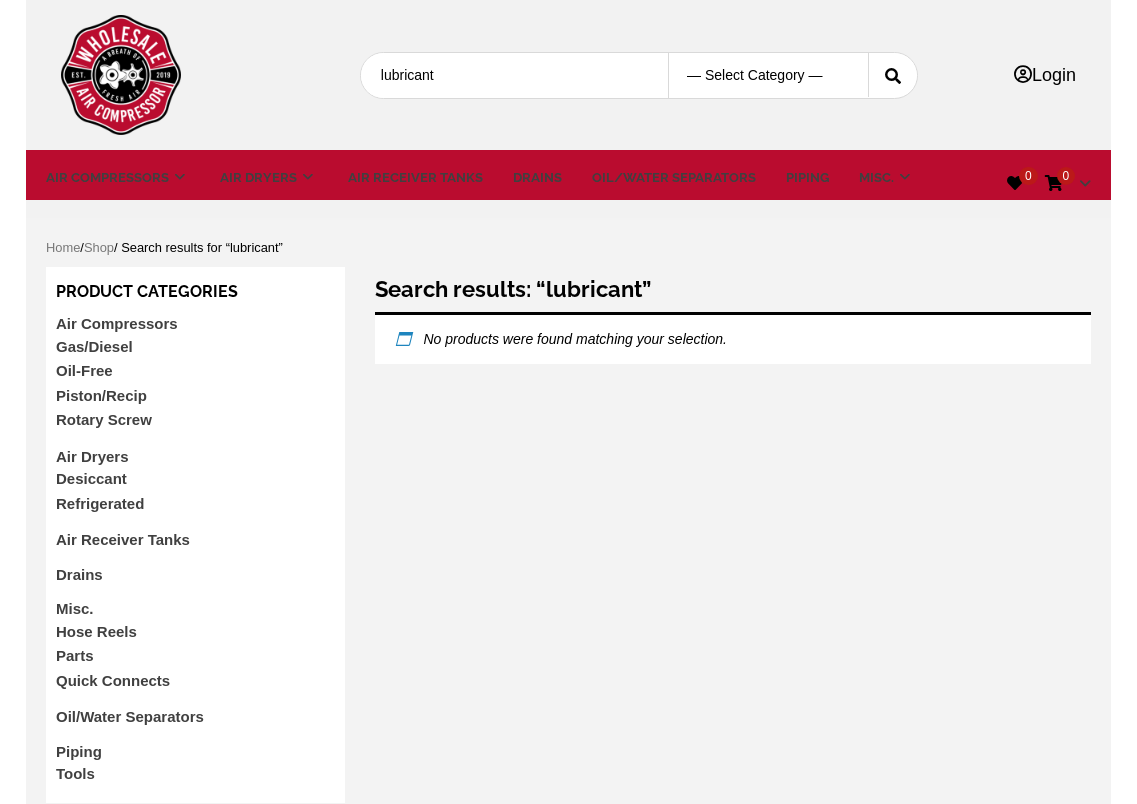 scroll, scrollTop: 0, scrollLeft: 0, axis: both 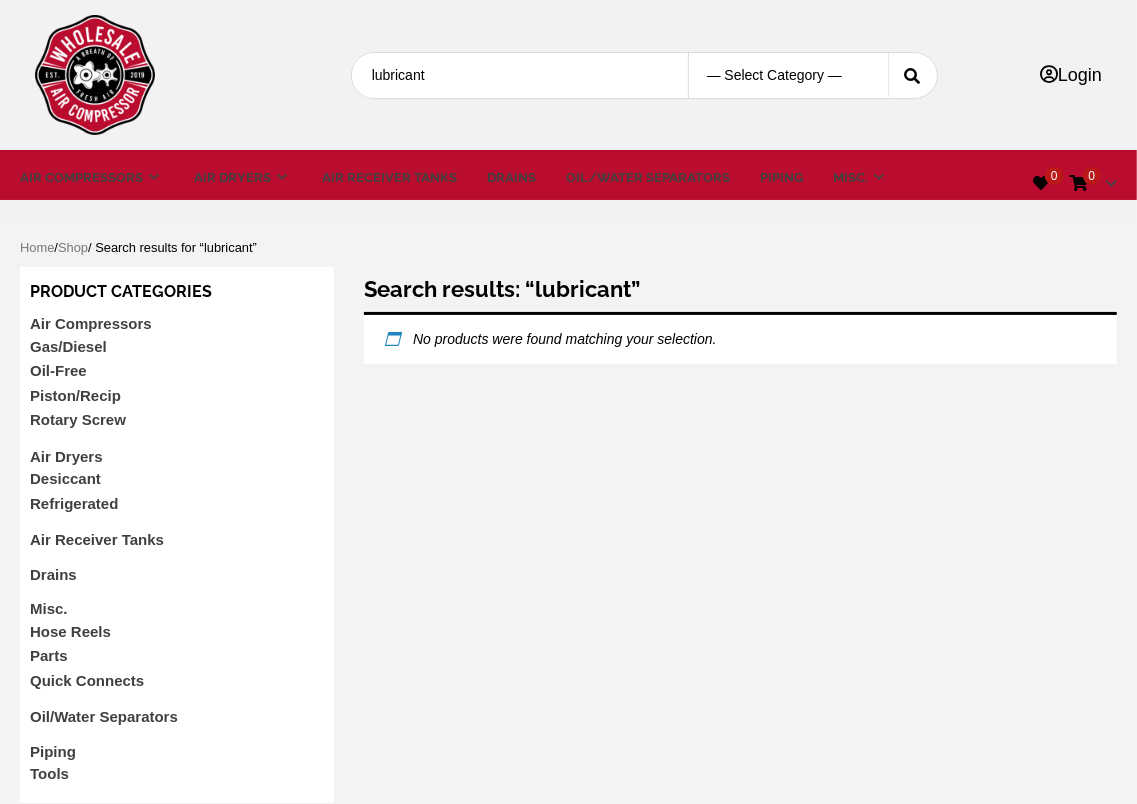 click on "lubricant" at bounding box center (513, 75) 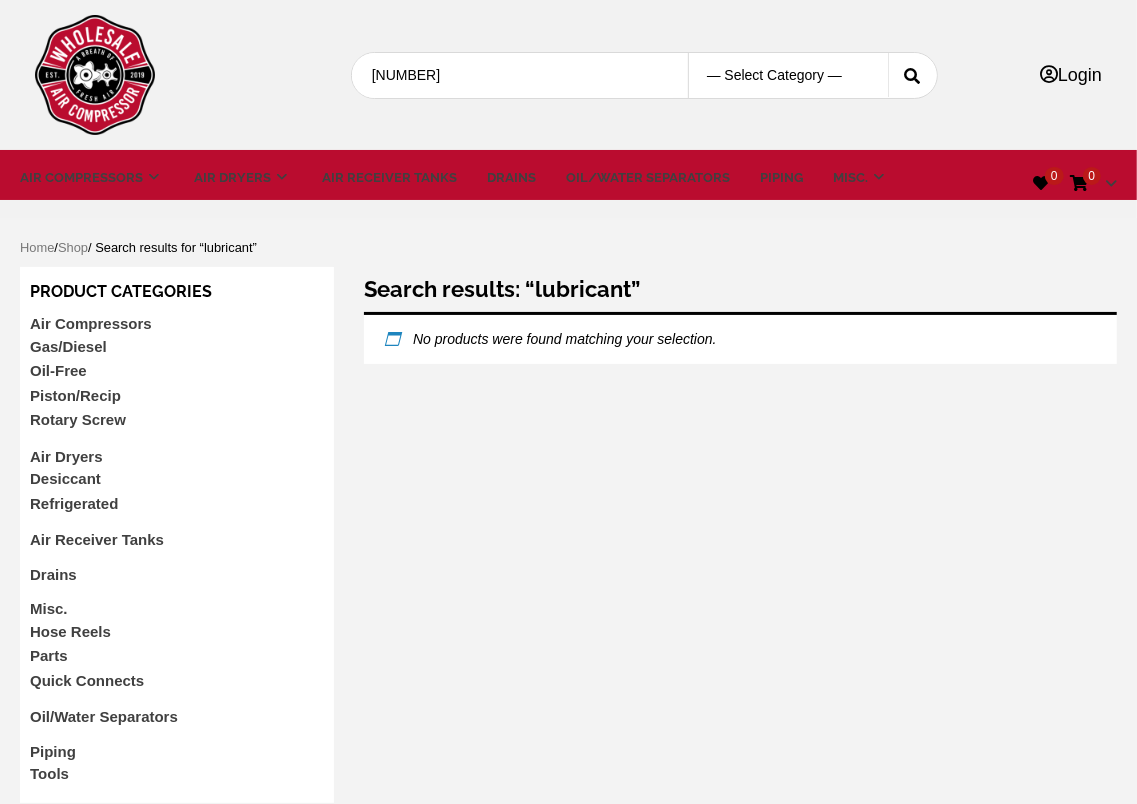 type on "[NUMBER]" 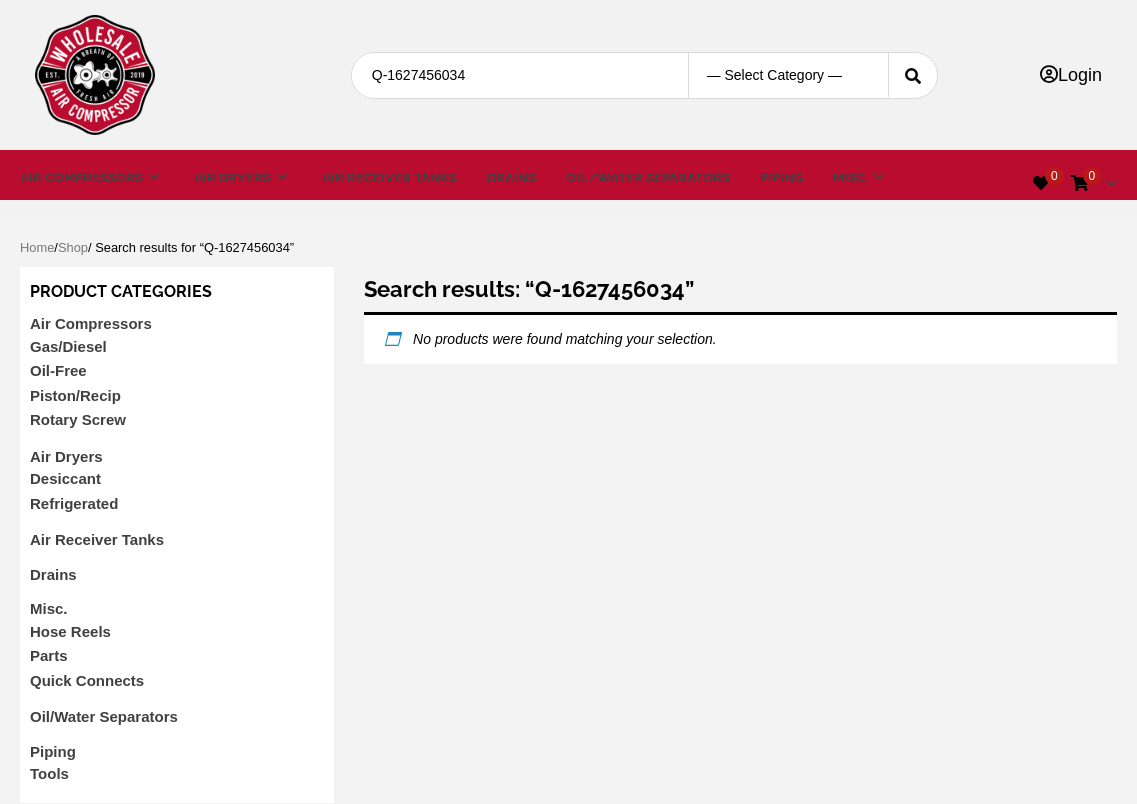 scroll, scrollTop: 0, scrollLeft: 0, axis: both 